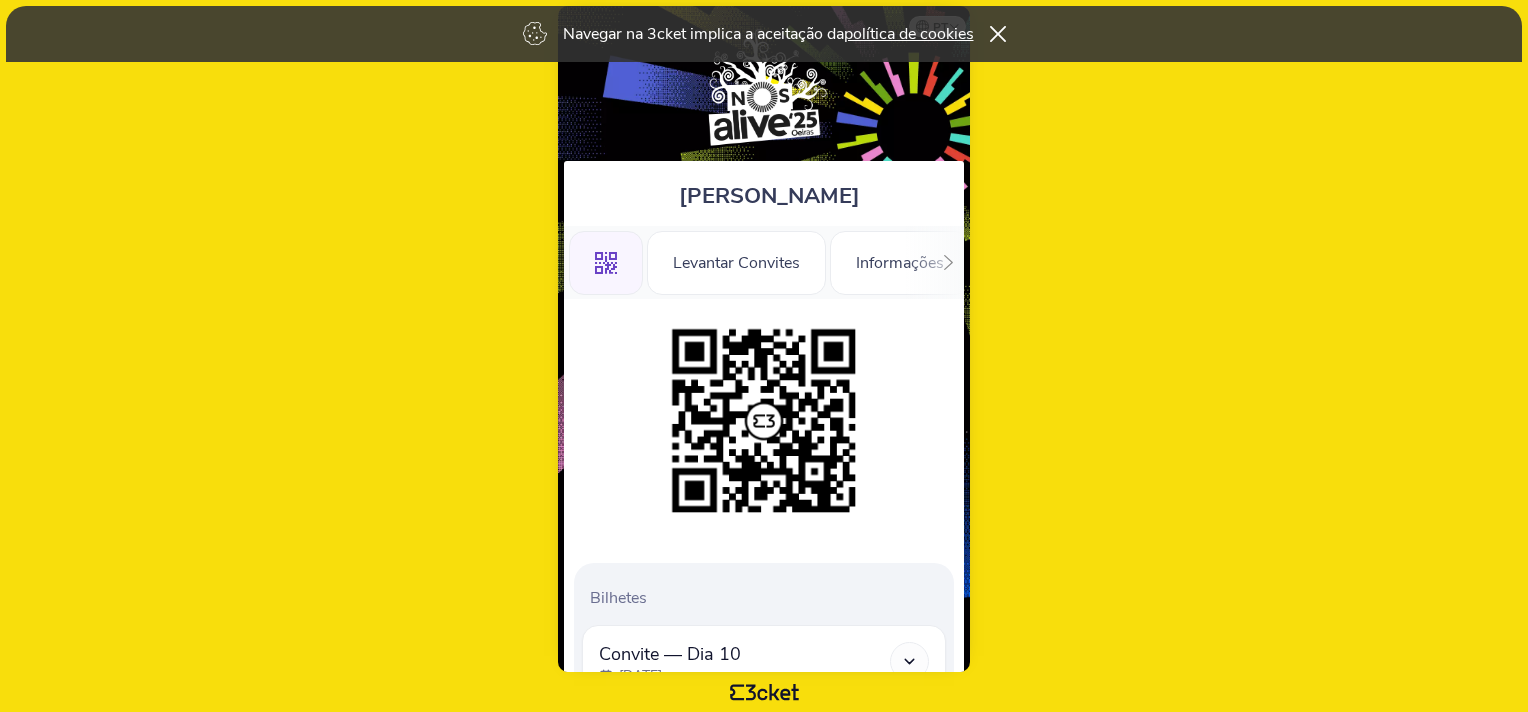 scroll, scrollTop: 0, scrollLeft: 0, axis: both 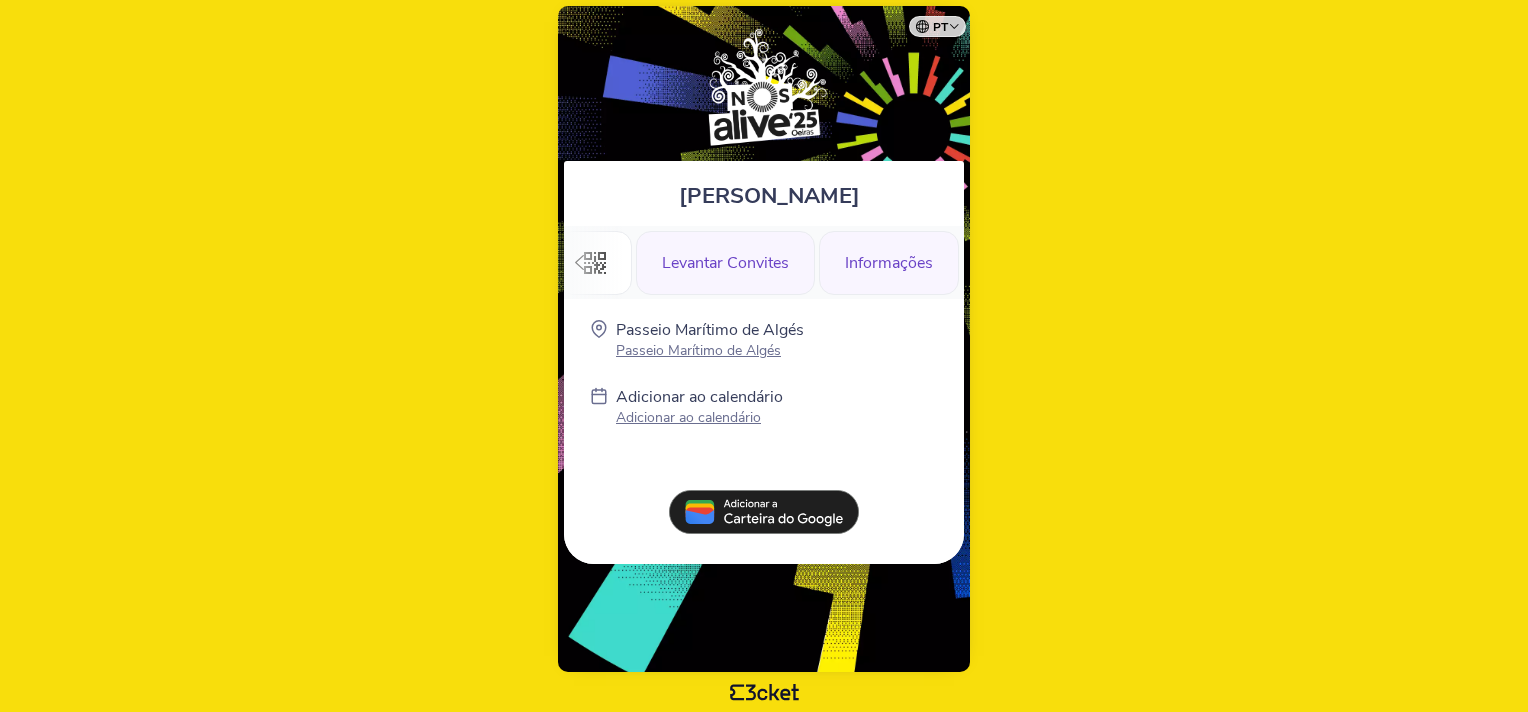 click on "Levantar Convites" at bounding box center [725, 263] 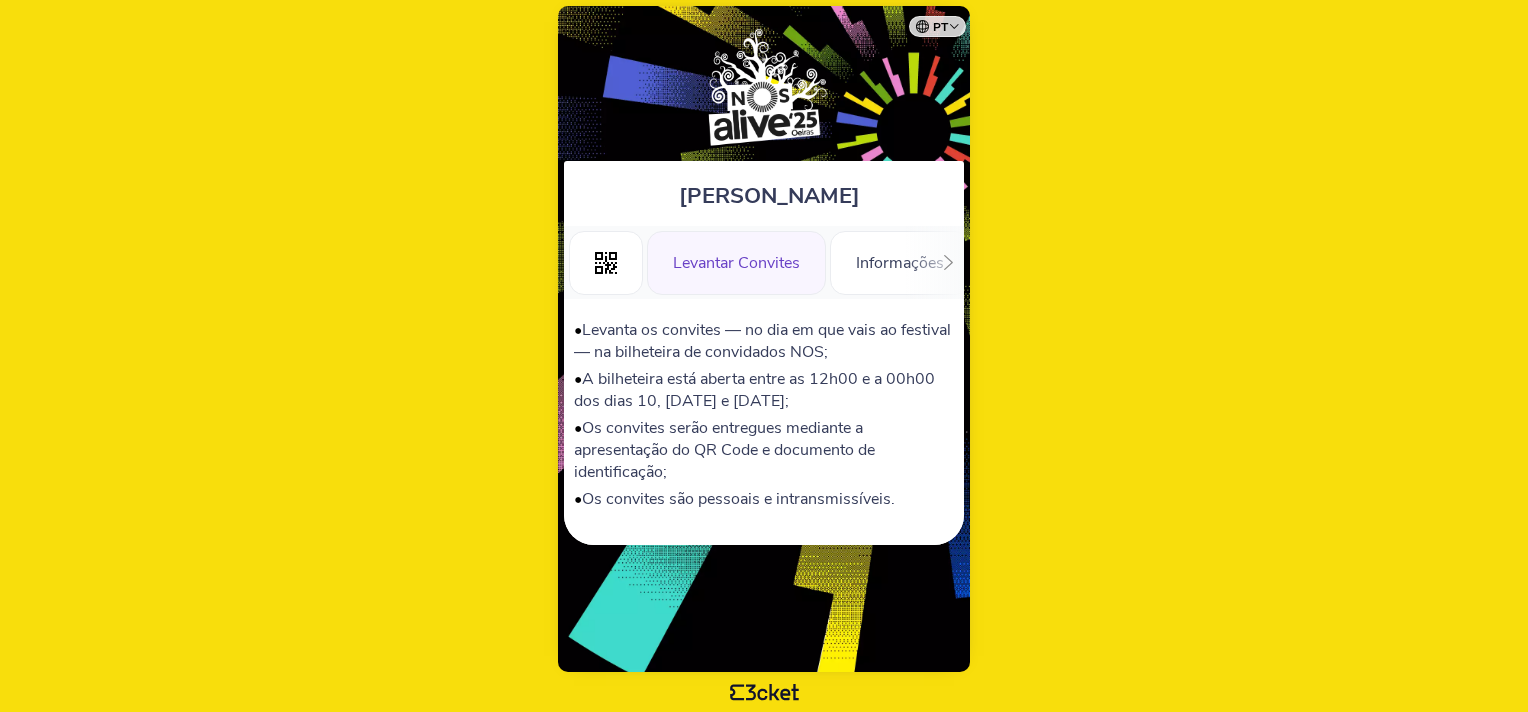 scroll, scrollTop: 0, scrollLeft: 0, axis: both 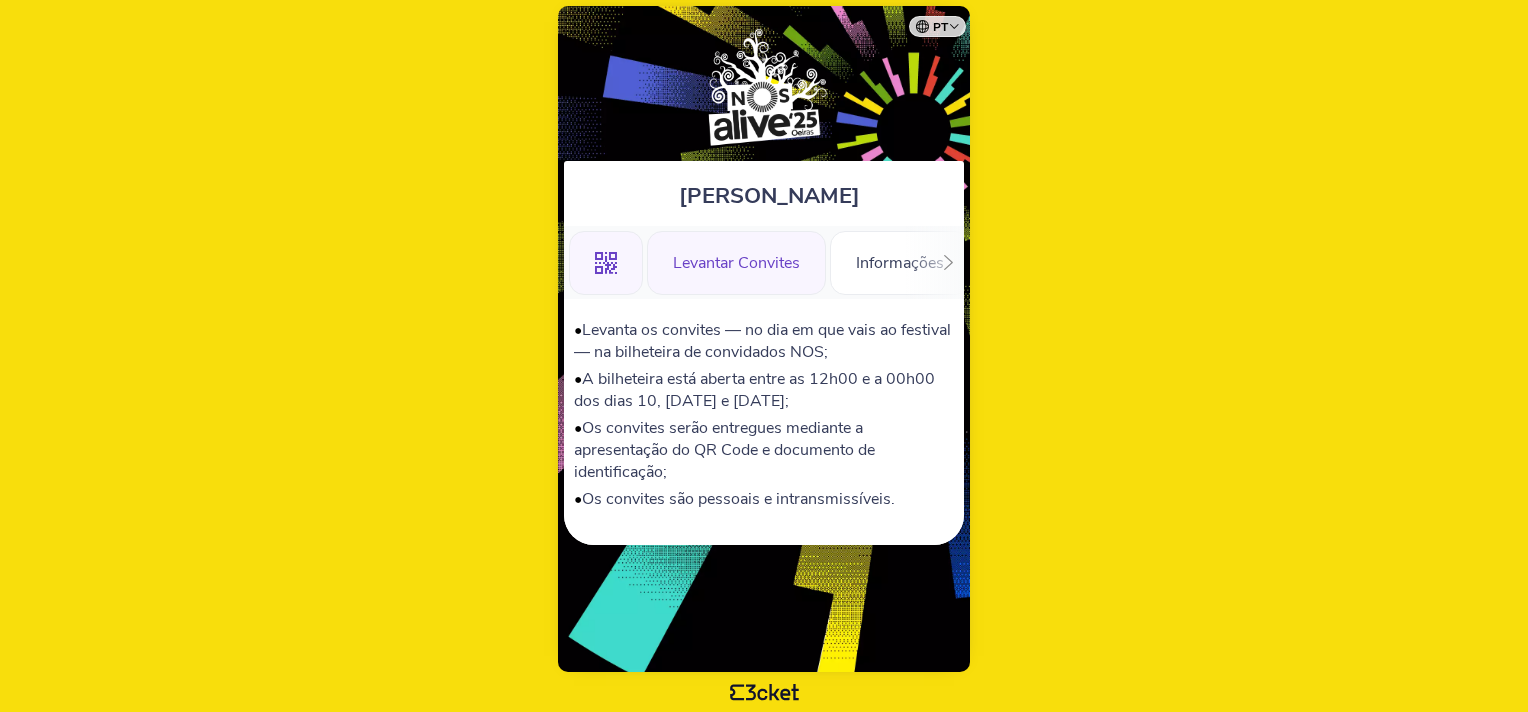 click on ".st0{fill-rule:evenodd;clip-rule:evenodd;}" at bounding box center (606, 263) 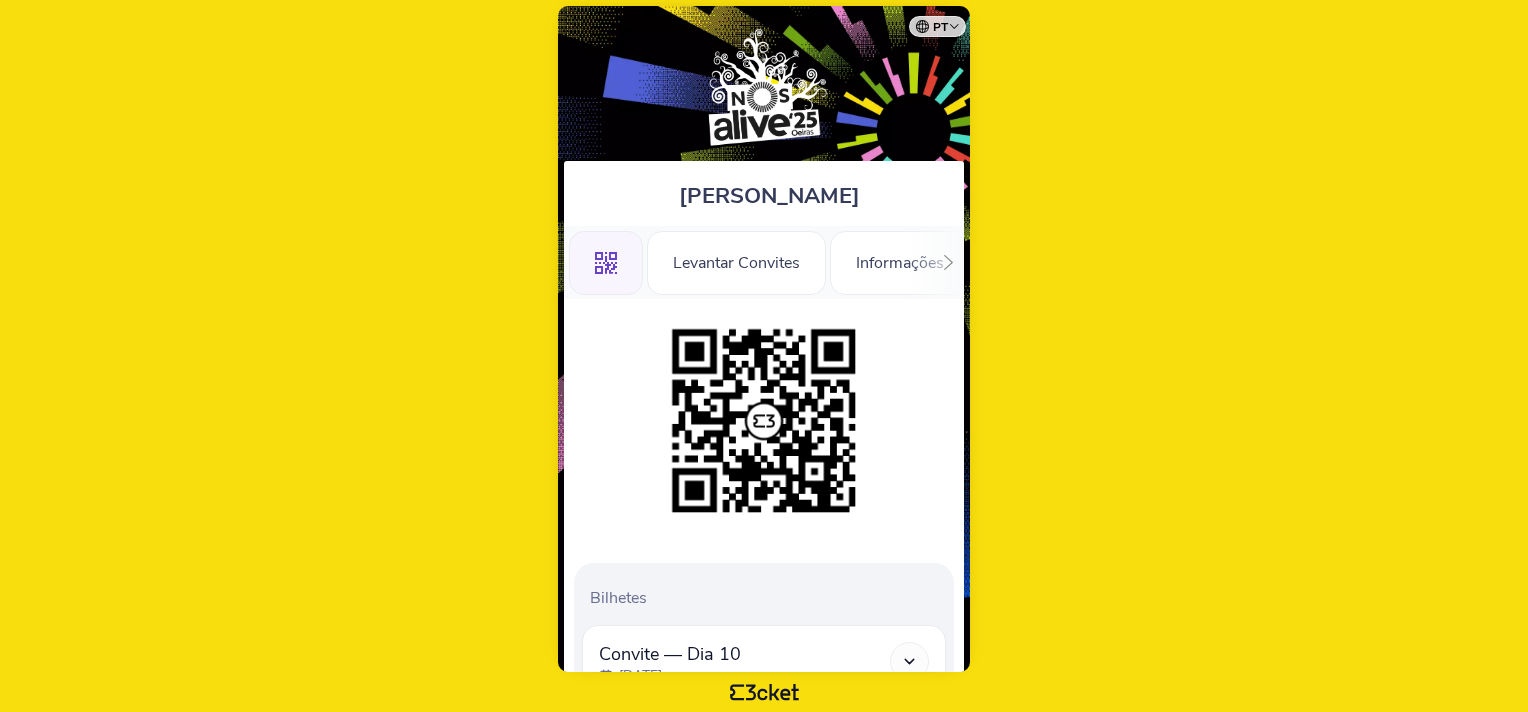 scroll, scrollTop: 0, scrollLeft: 0, axis: both 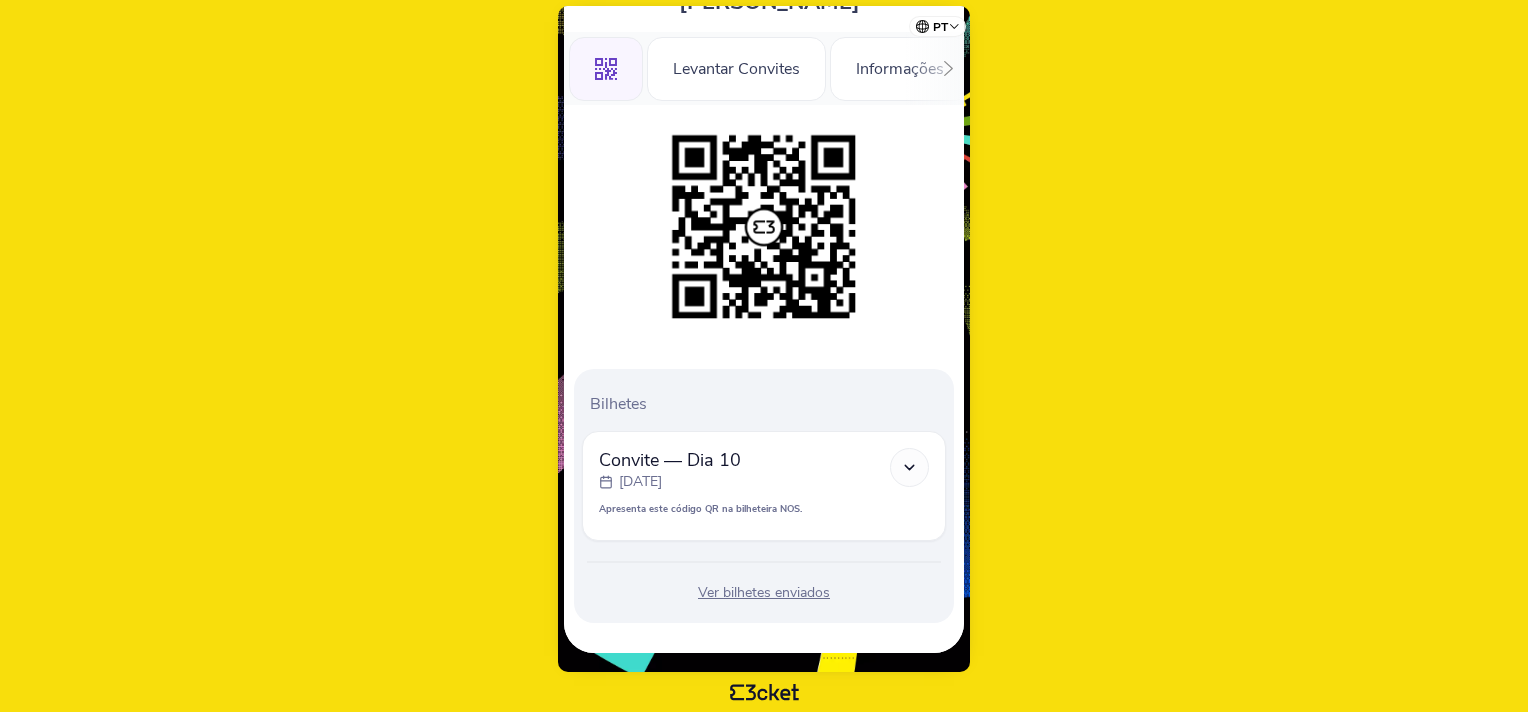 click 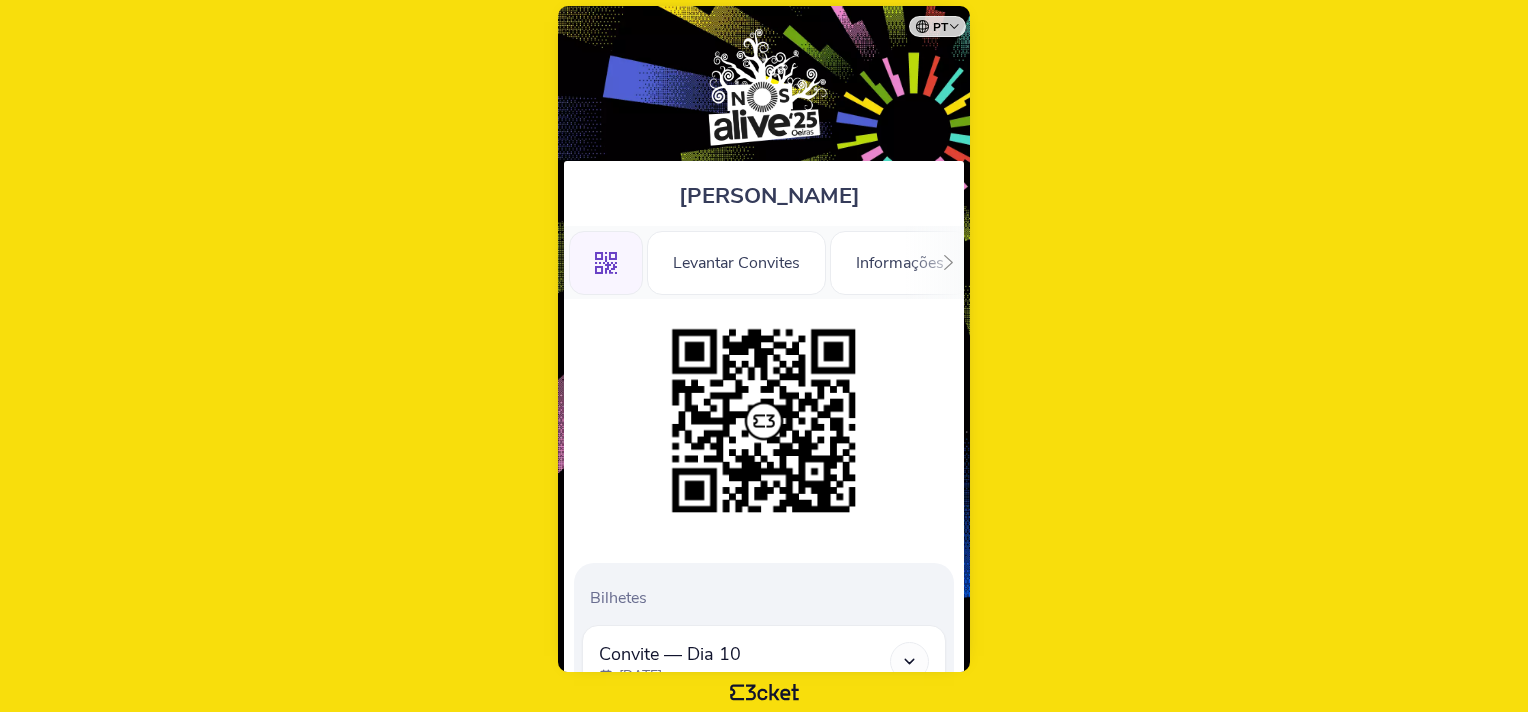 scroll, scrollTop: 0, scrollLeft: 0, axis: both 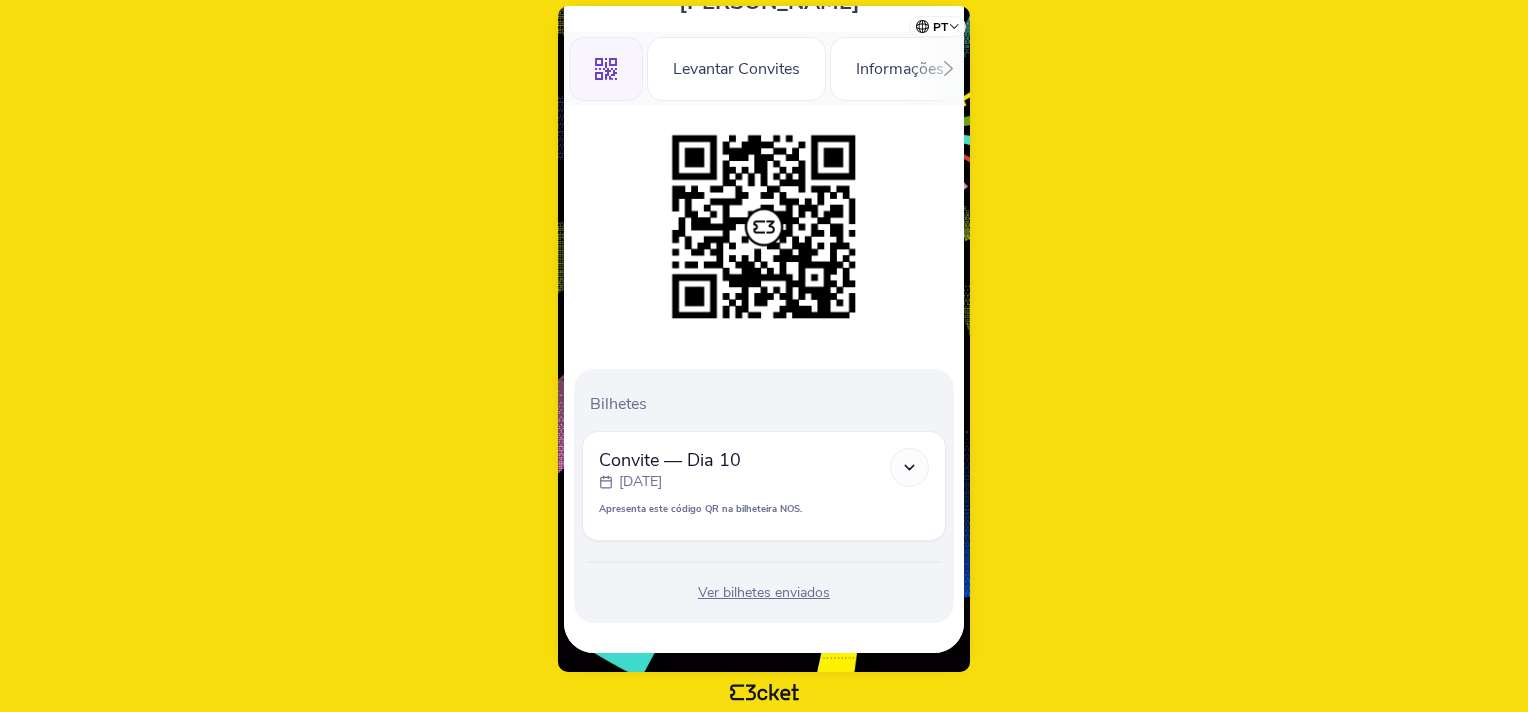 click on "Ver bilhetes enviados" at bounding box center [764, 593] 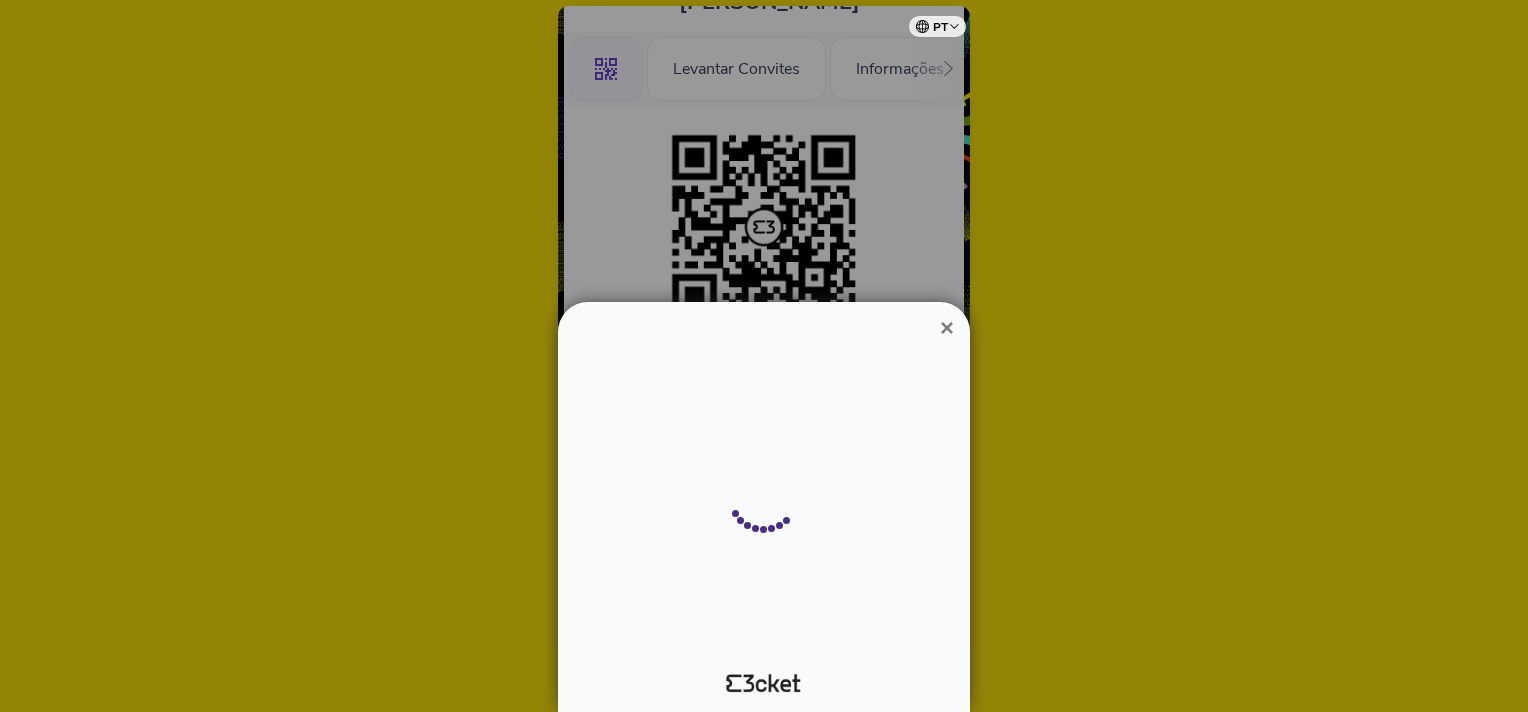 click on "×" at bounding box center [764, 356] 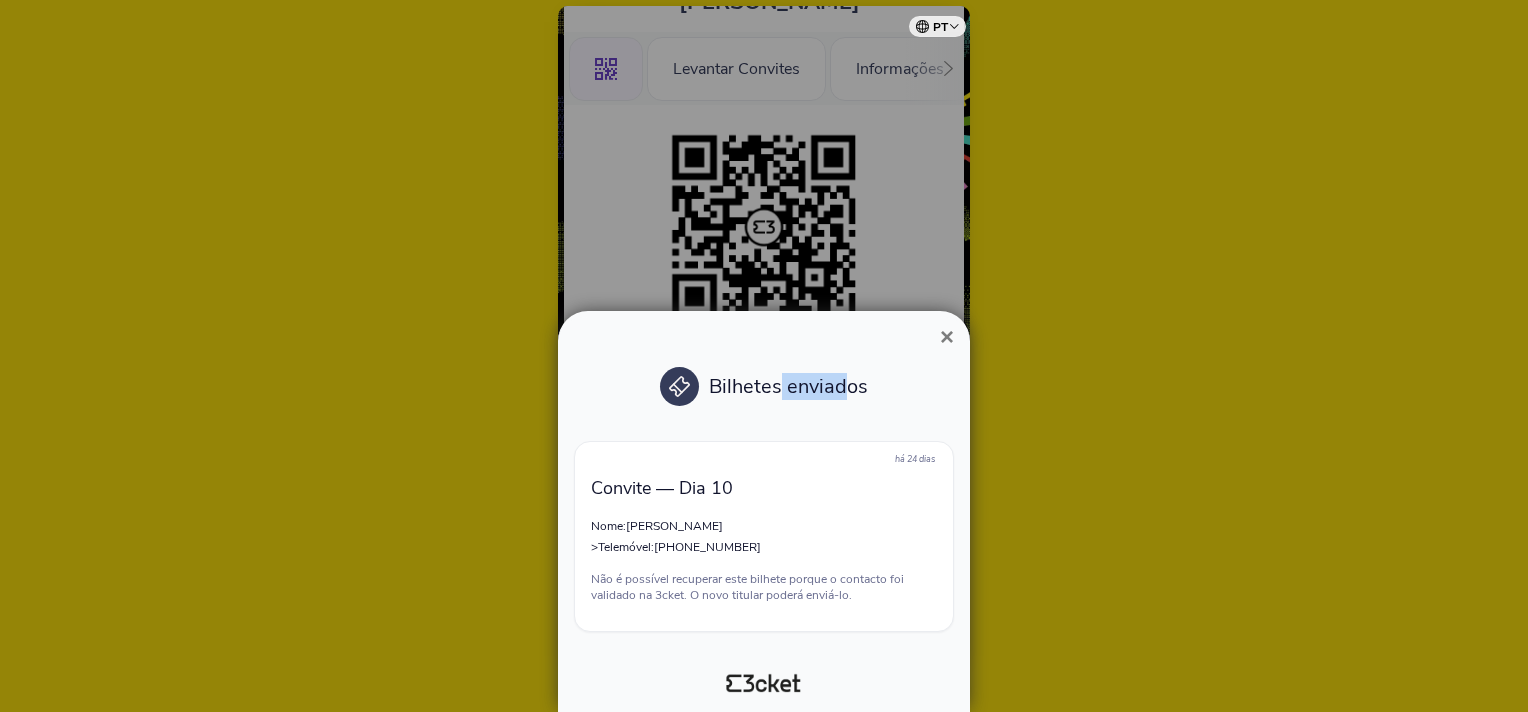 drag, startPoint x: 782, startPoint y: 370, endPoint x: 849, endPoint y: 370, distance: 67 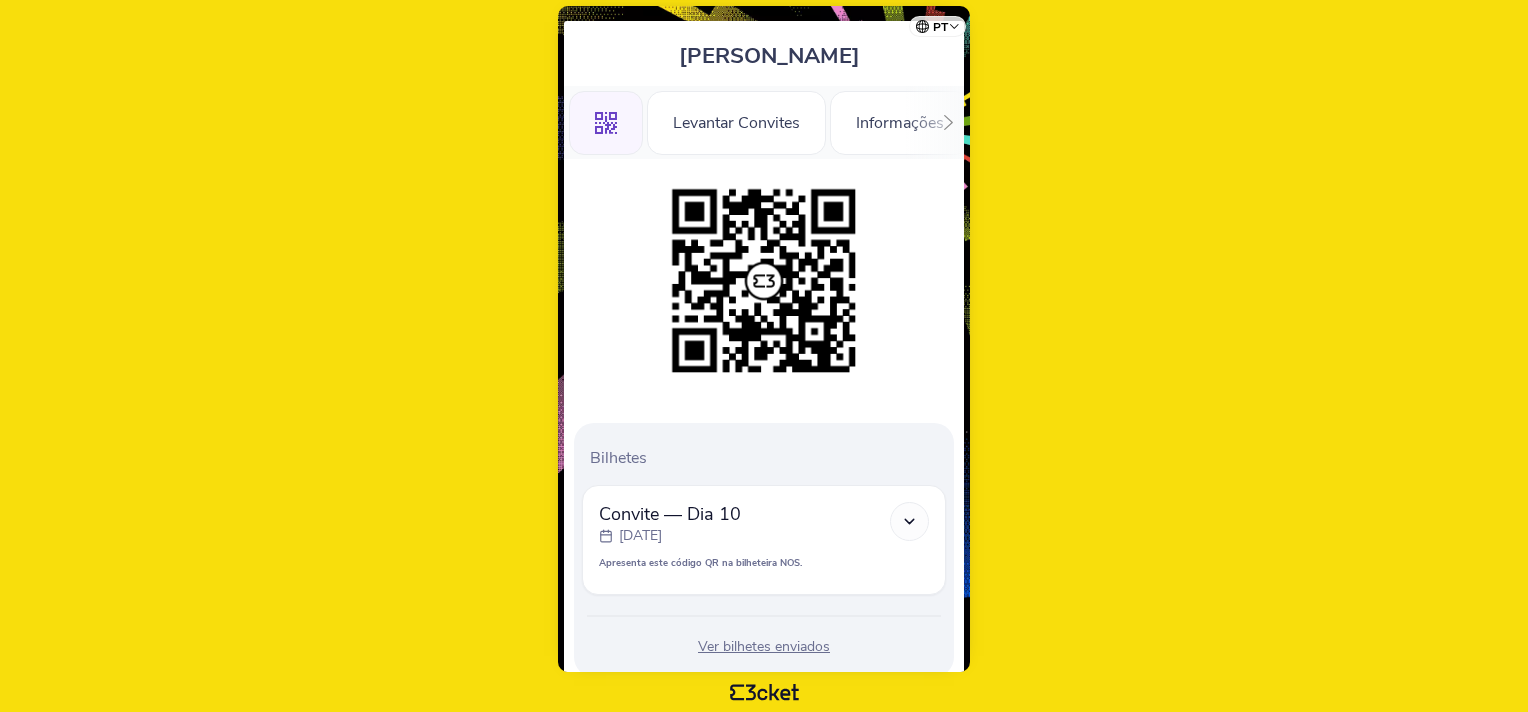 scroll, scrollTop: 94, scrollLeft: 0, axis: vertical 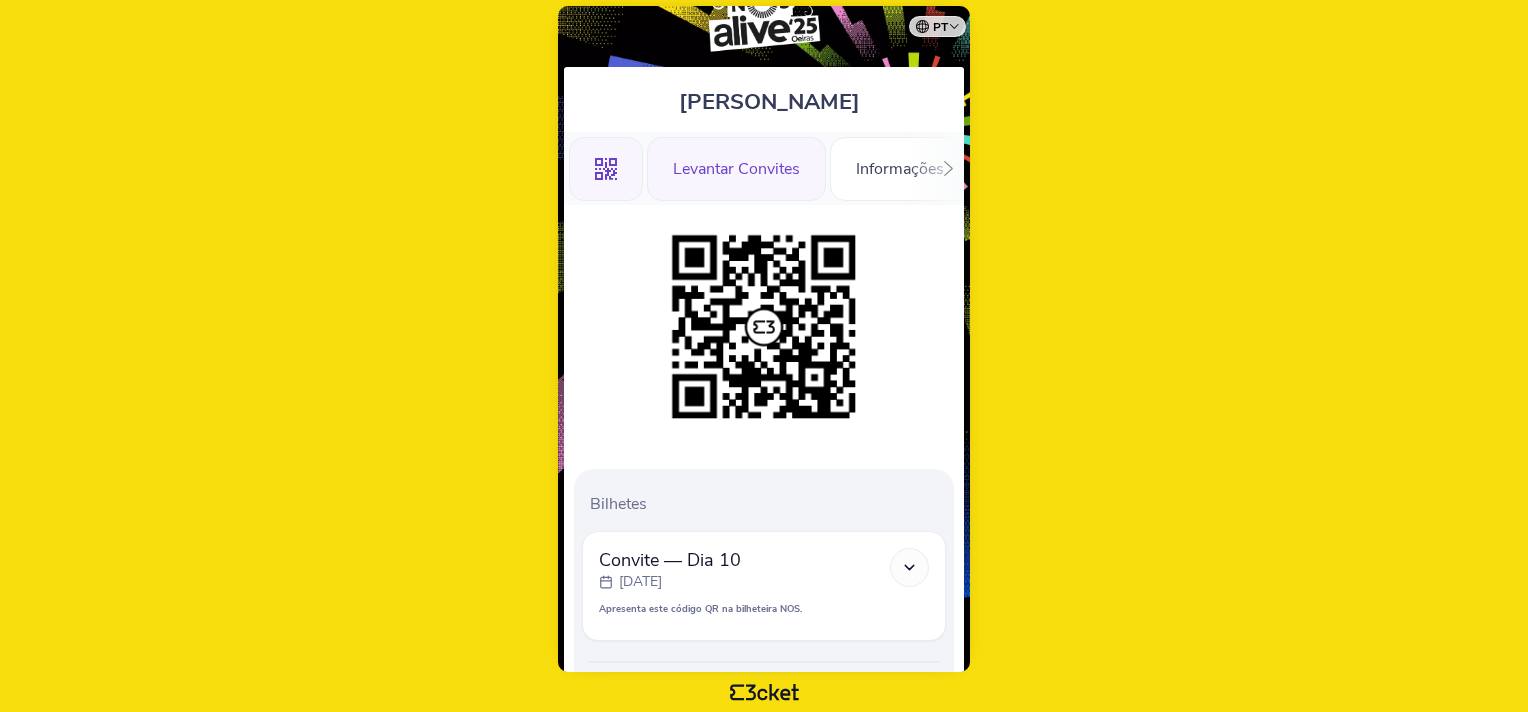 click on "Levantar Convites" at bounding box center (736, 169) 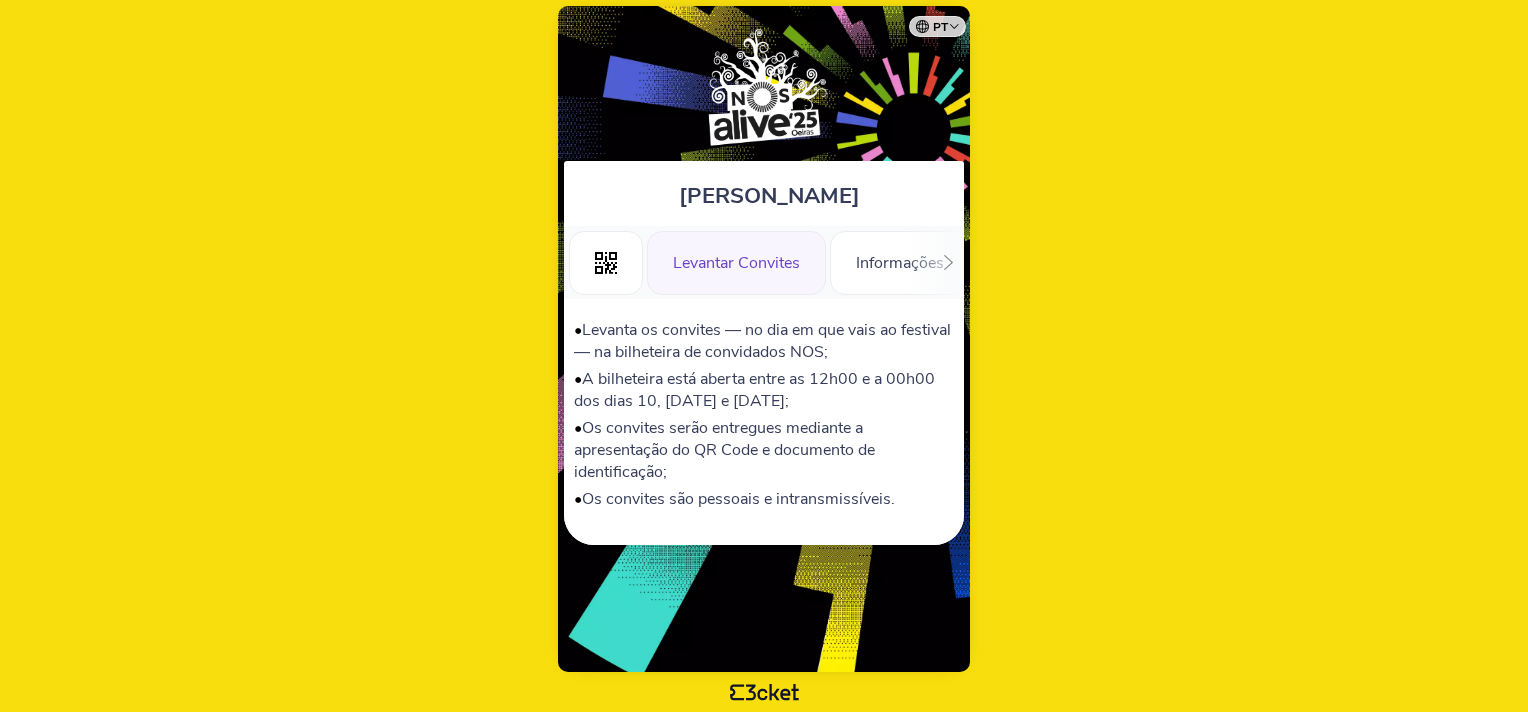 scroll, scrollTop: 0, scrollLeft: 0, axis: both 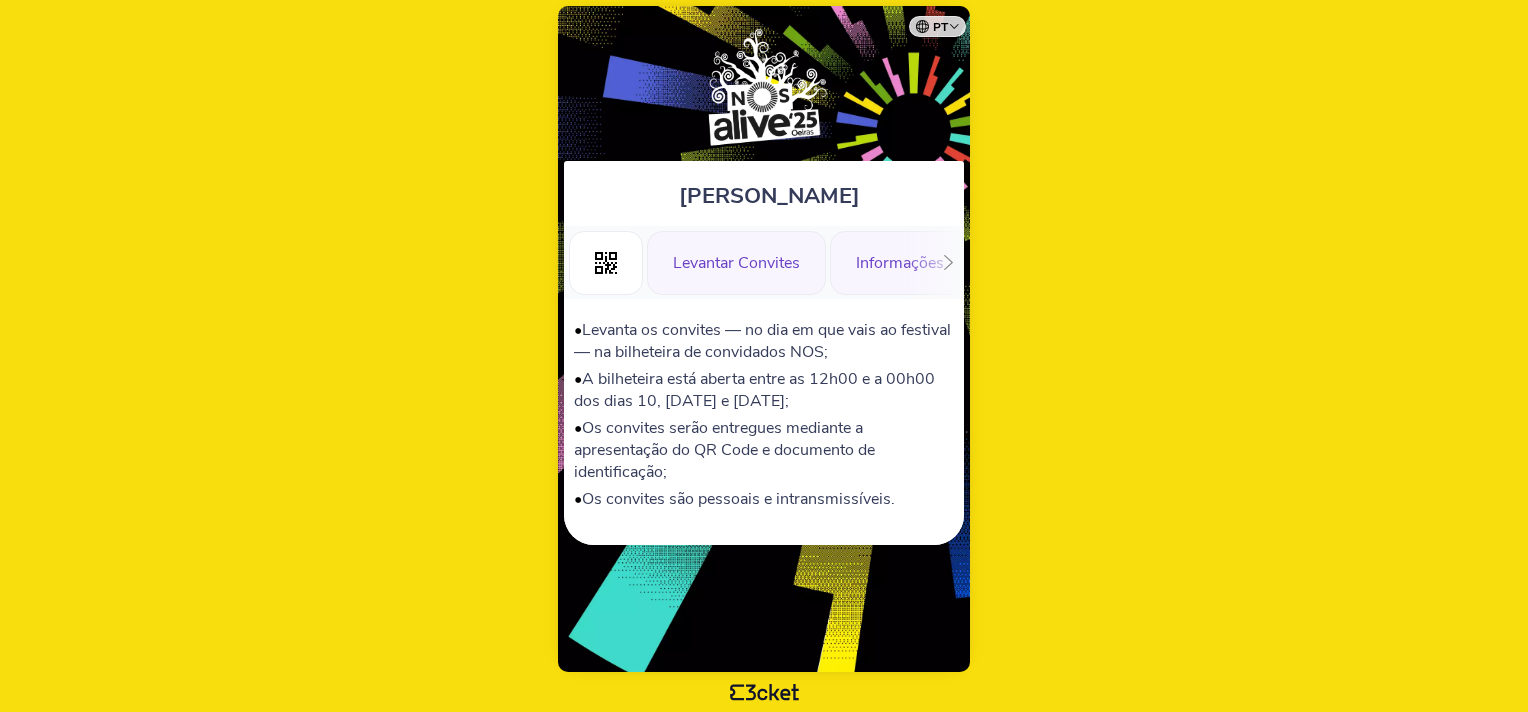 click on "Informações" at bounding box center (900, 263) 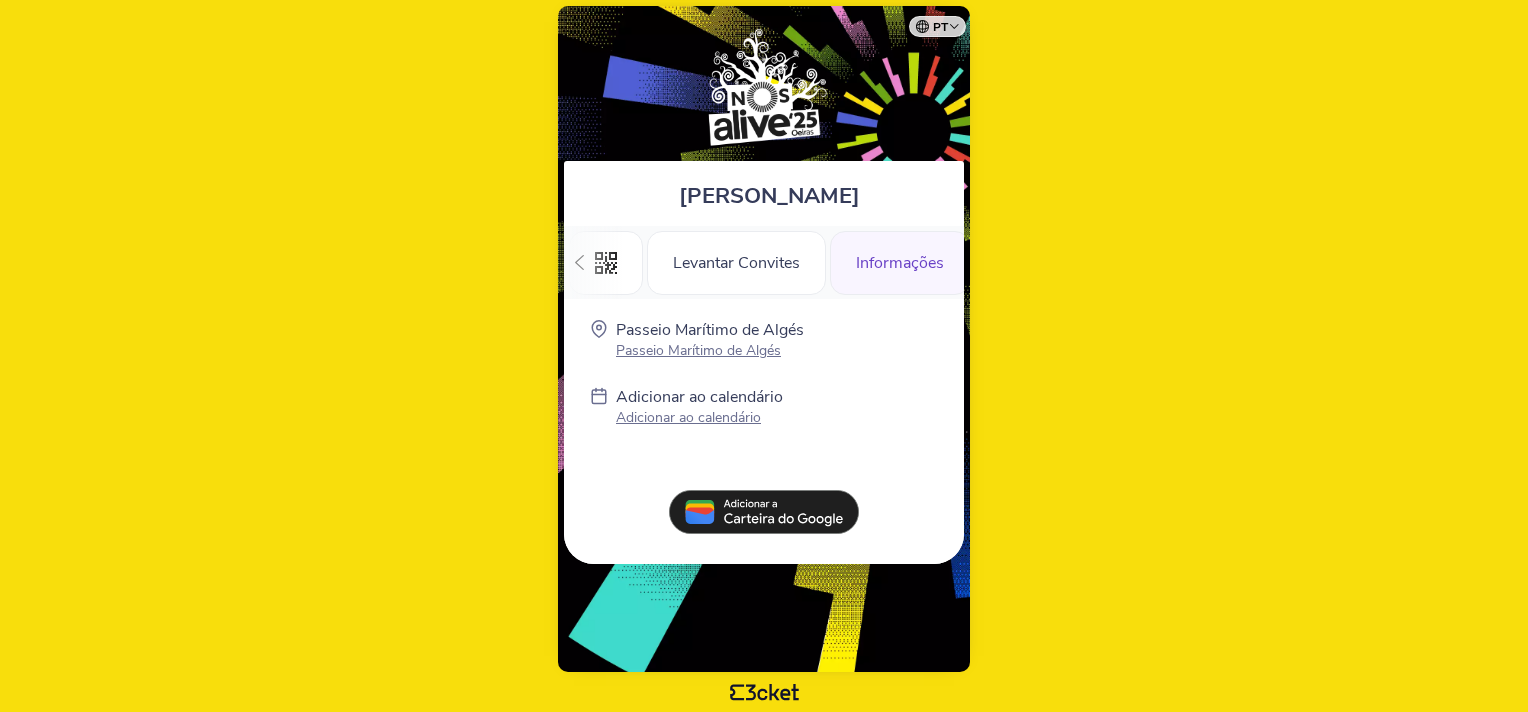scroll, scrollTop: 0, scrollLeft: 0, axis: both 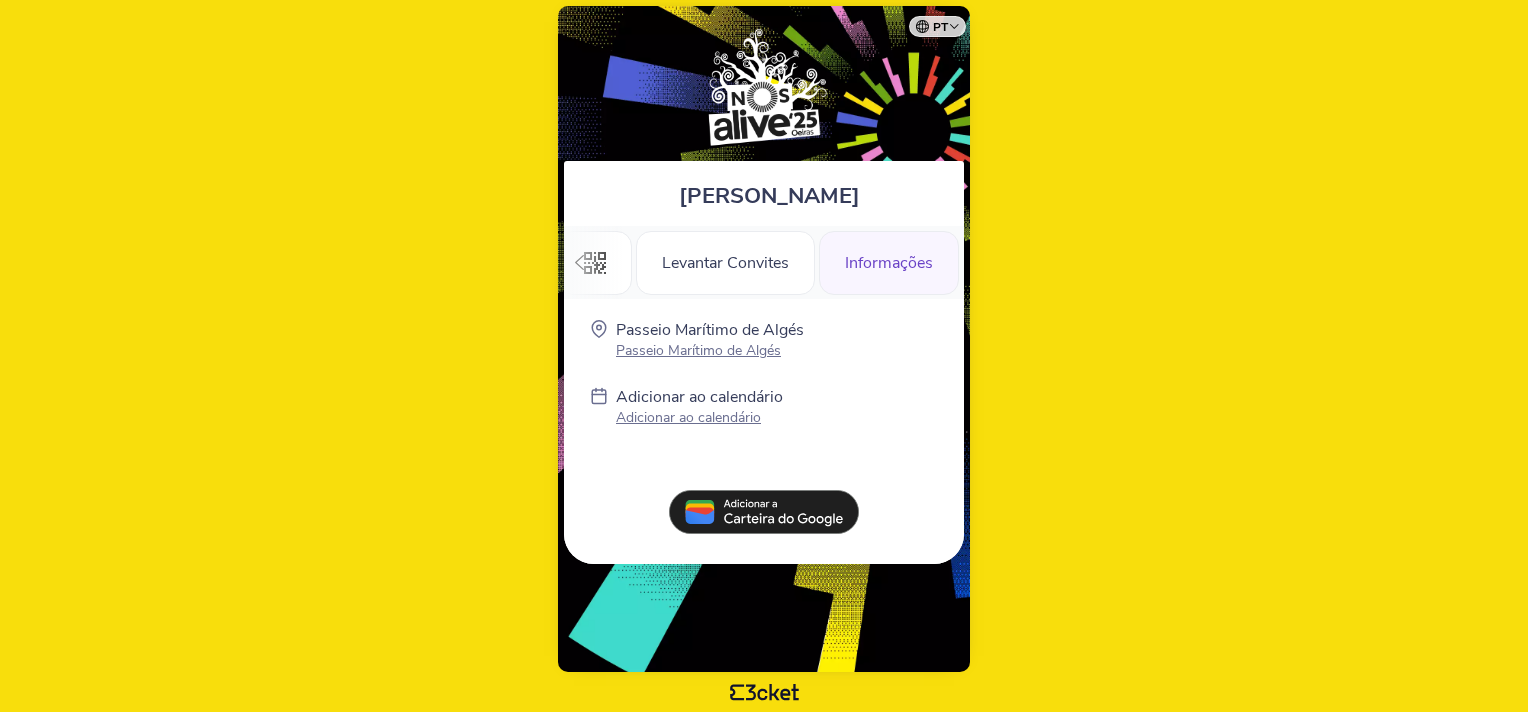 click on ".st0{fill-rule:evenodd;clip-rule:evenodd;}
Levantar Convites
Informações" at bounding box center (764, 262) 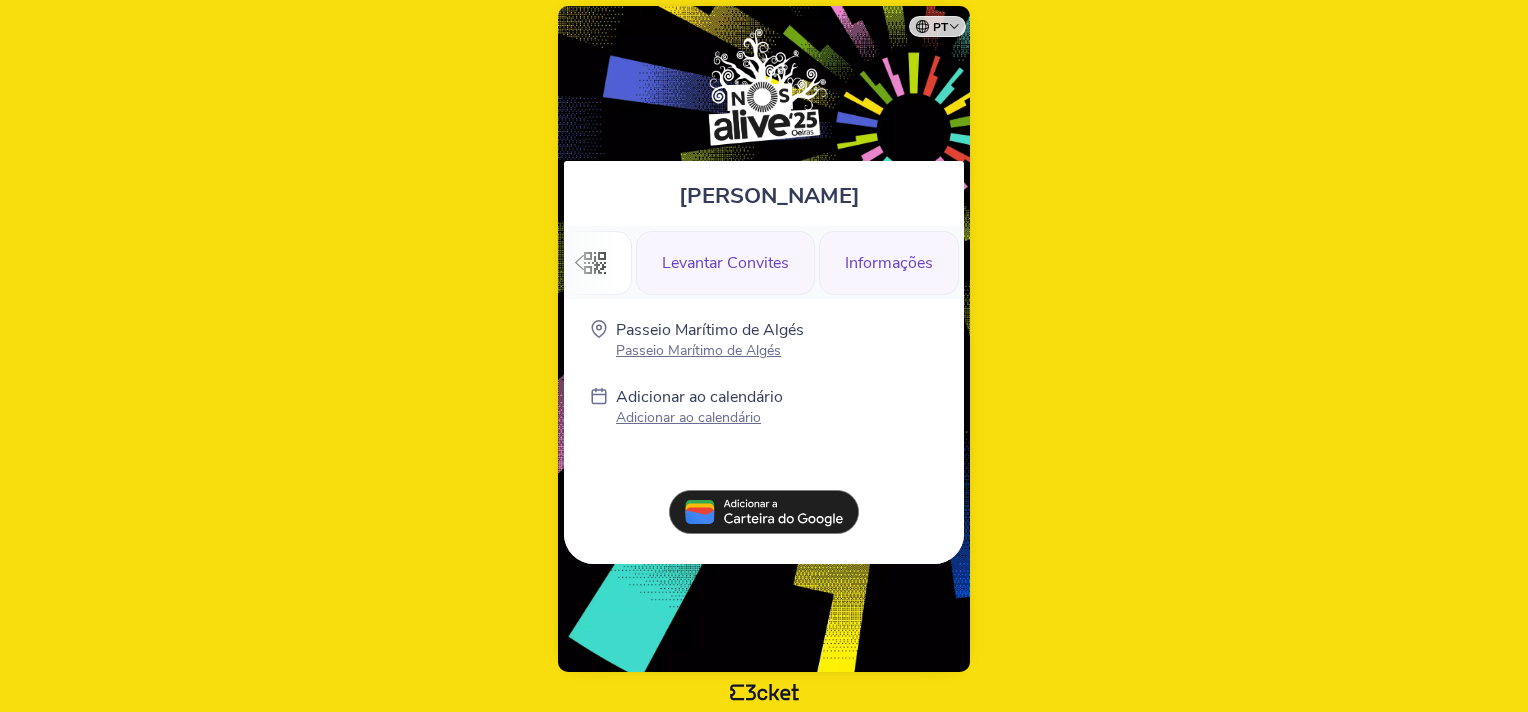 click on "Levantar Convites" at bounding box center (725, 263) 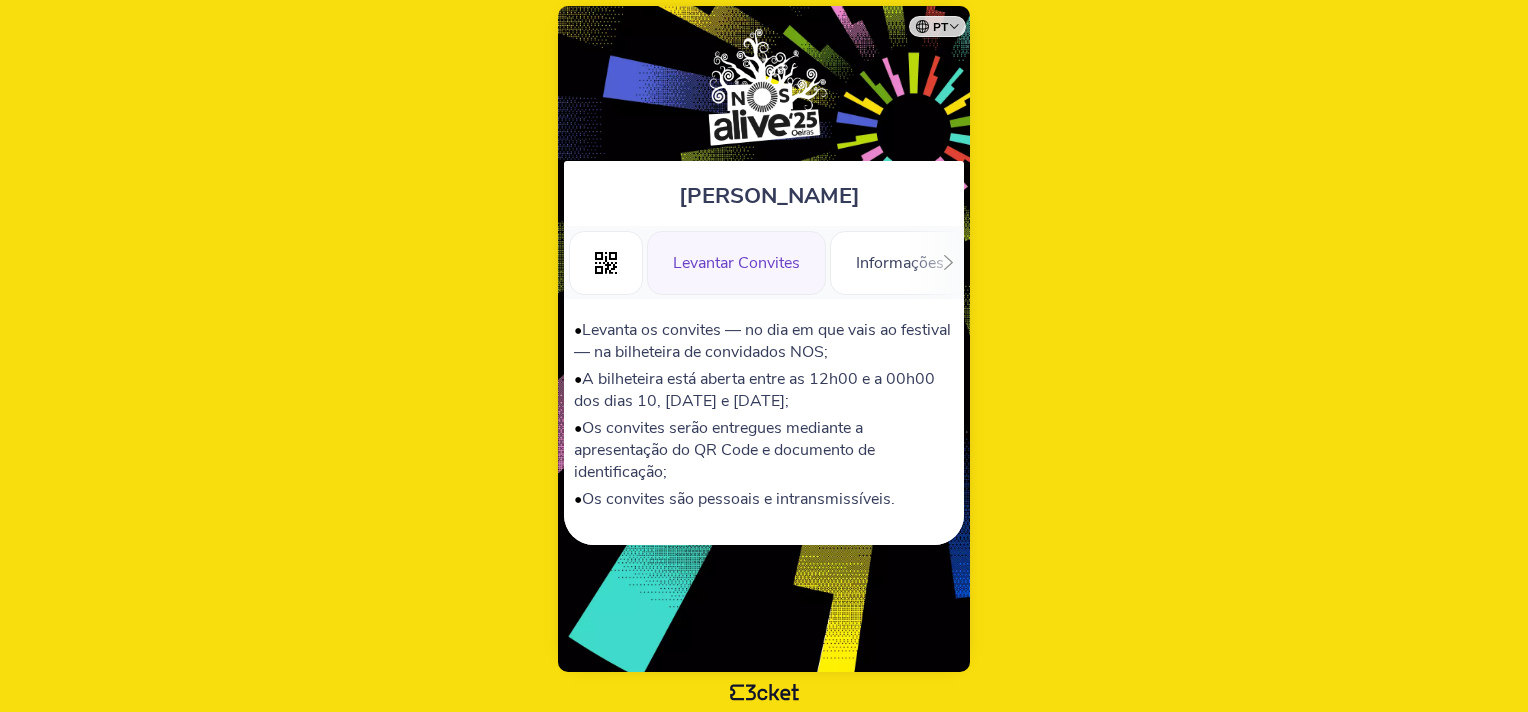 scroll, scrollTop: 0, scrollLeft: 0, axis: both 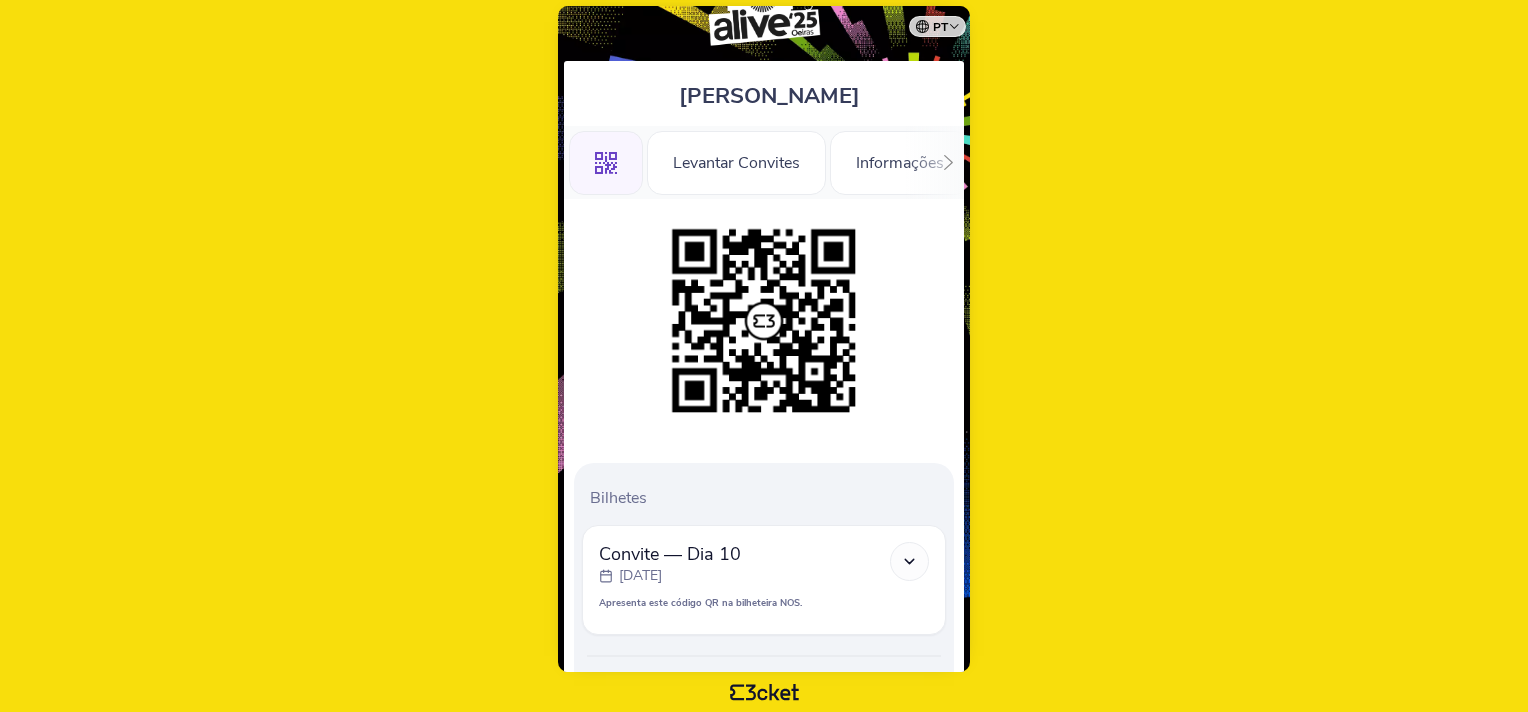 click 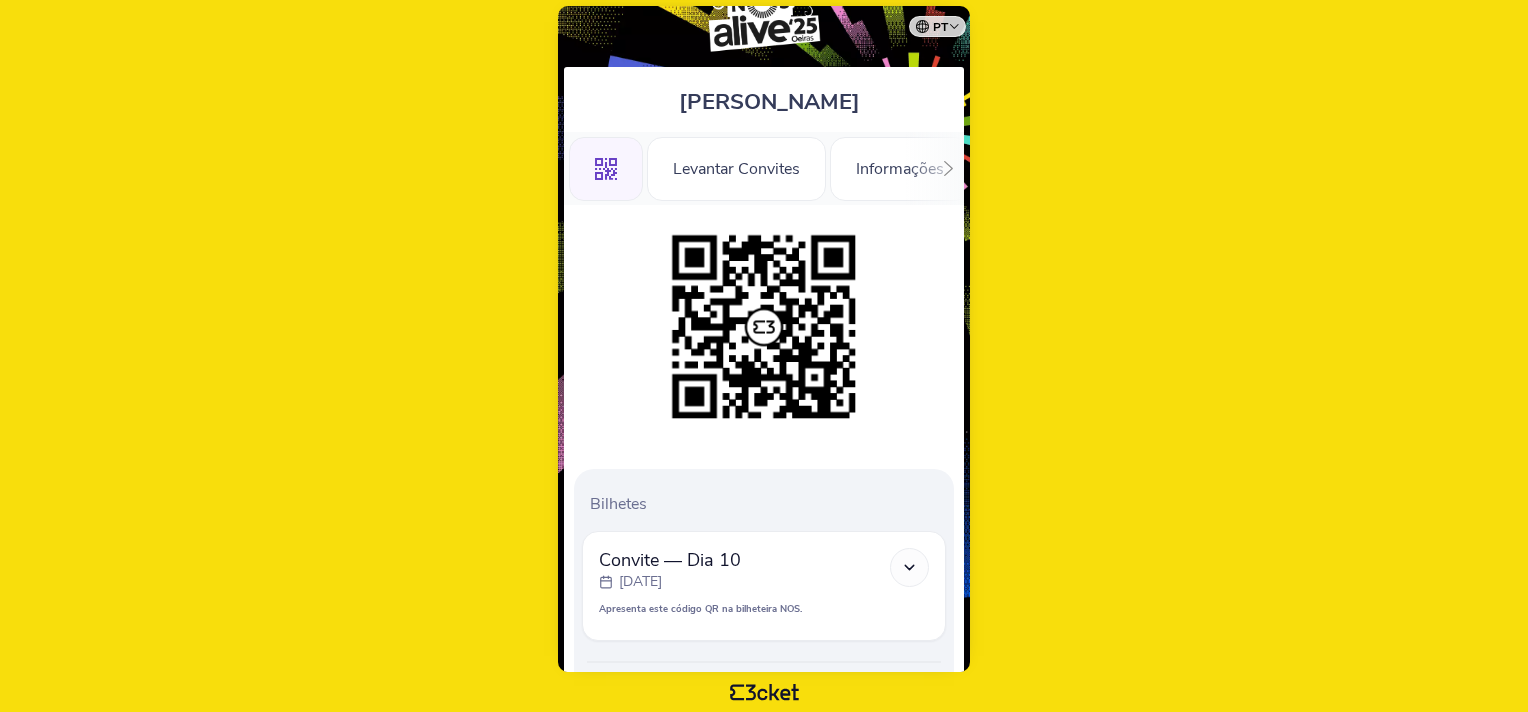 click 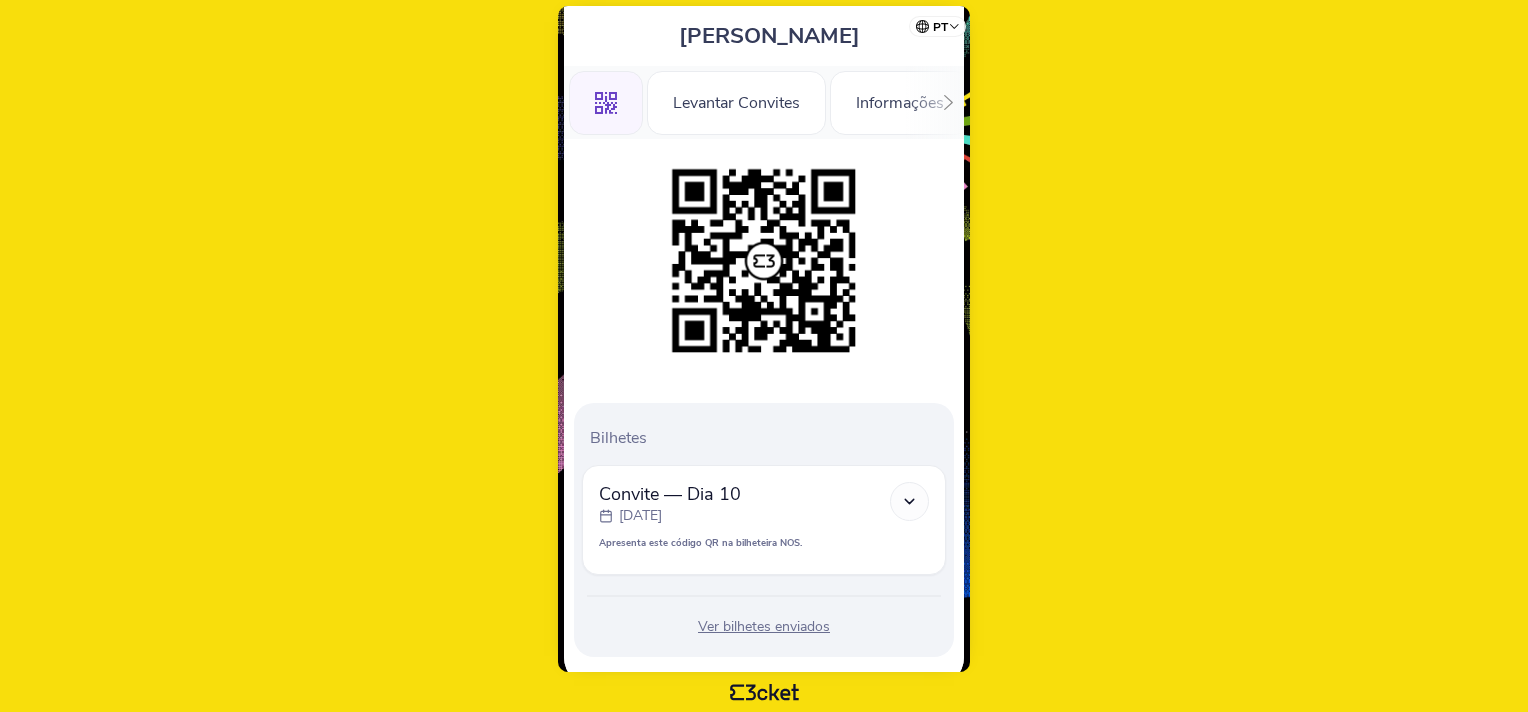 scroll, scrollTop: 194, scrollLeft: 0, axis: vertical 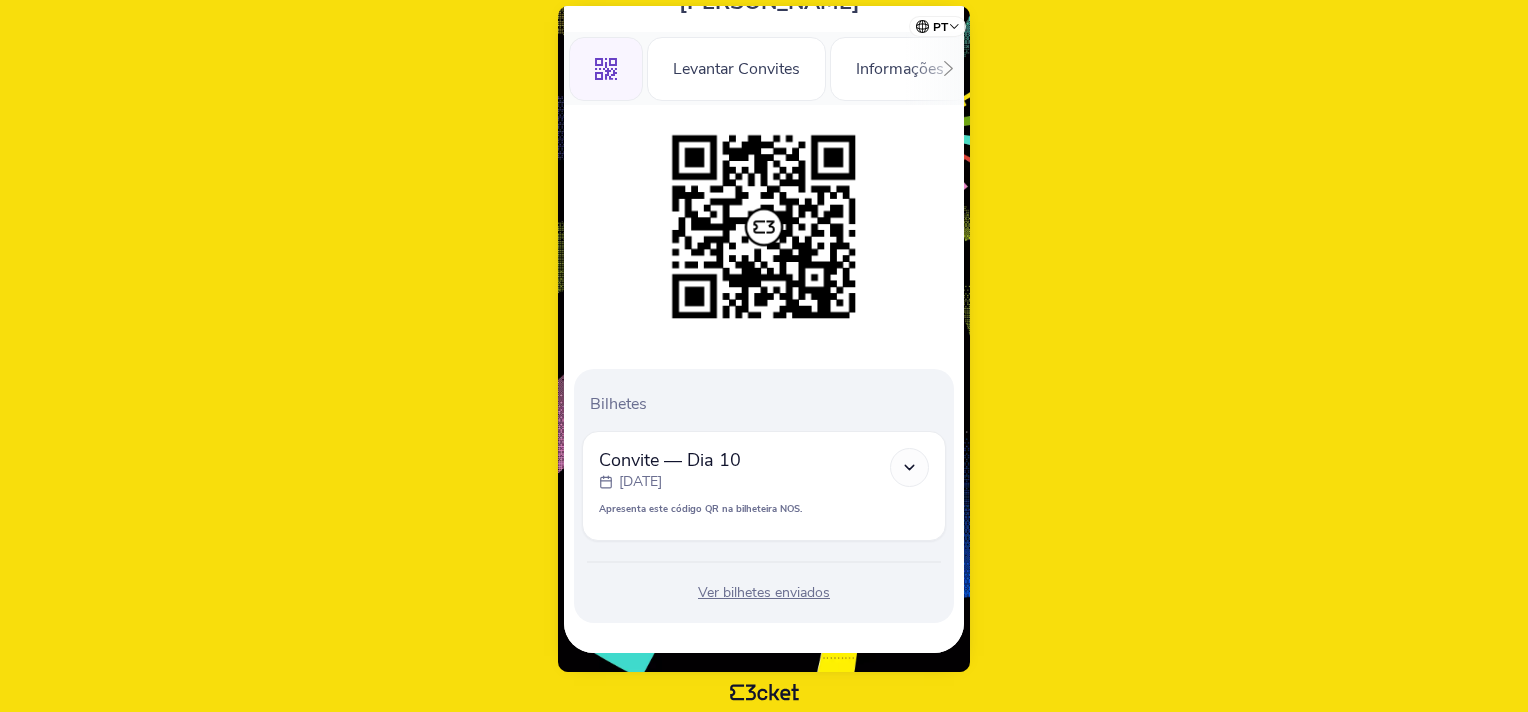 click on "Ver bilhetes enviados" at bounding box center [764, 593] 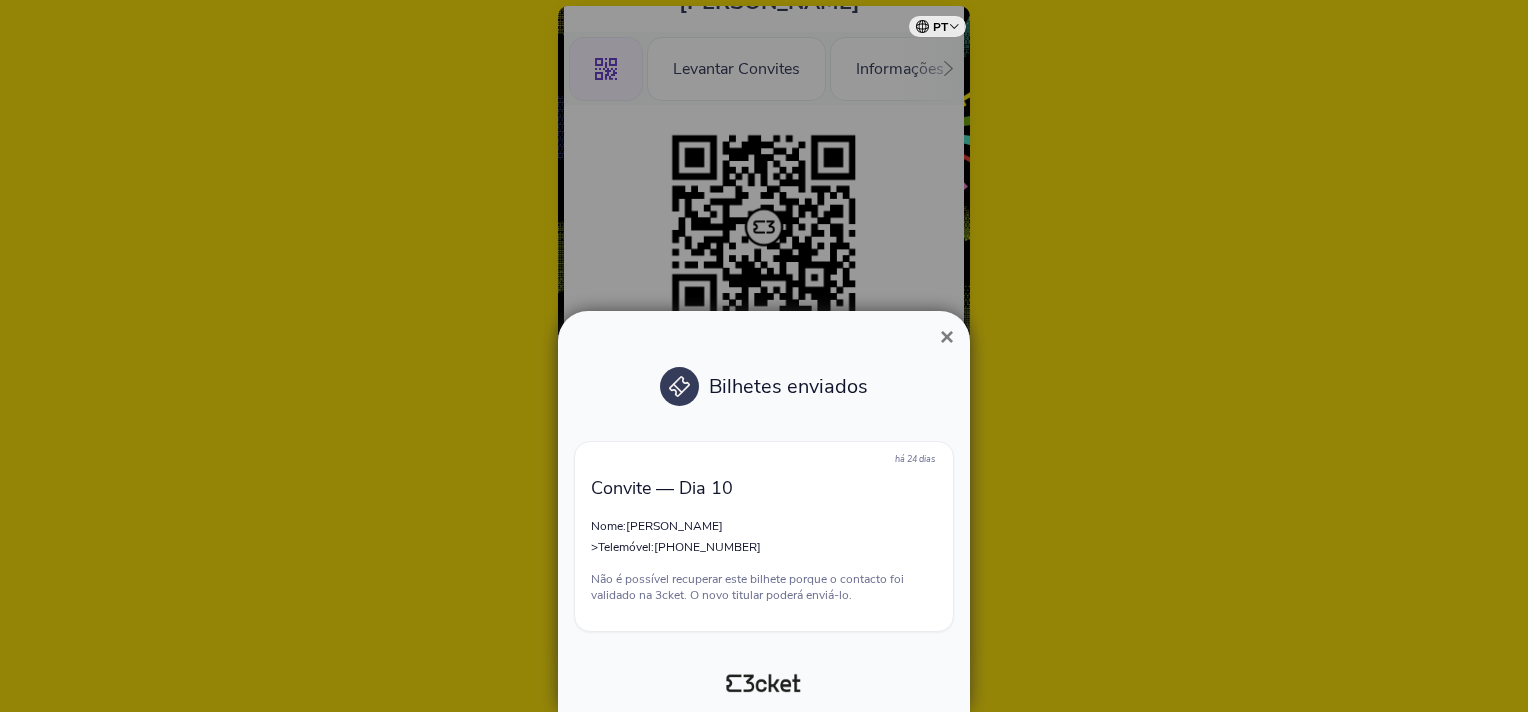 click at bounding box center (764, 356) 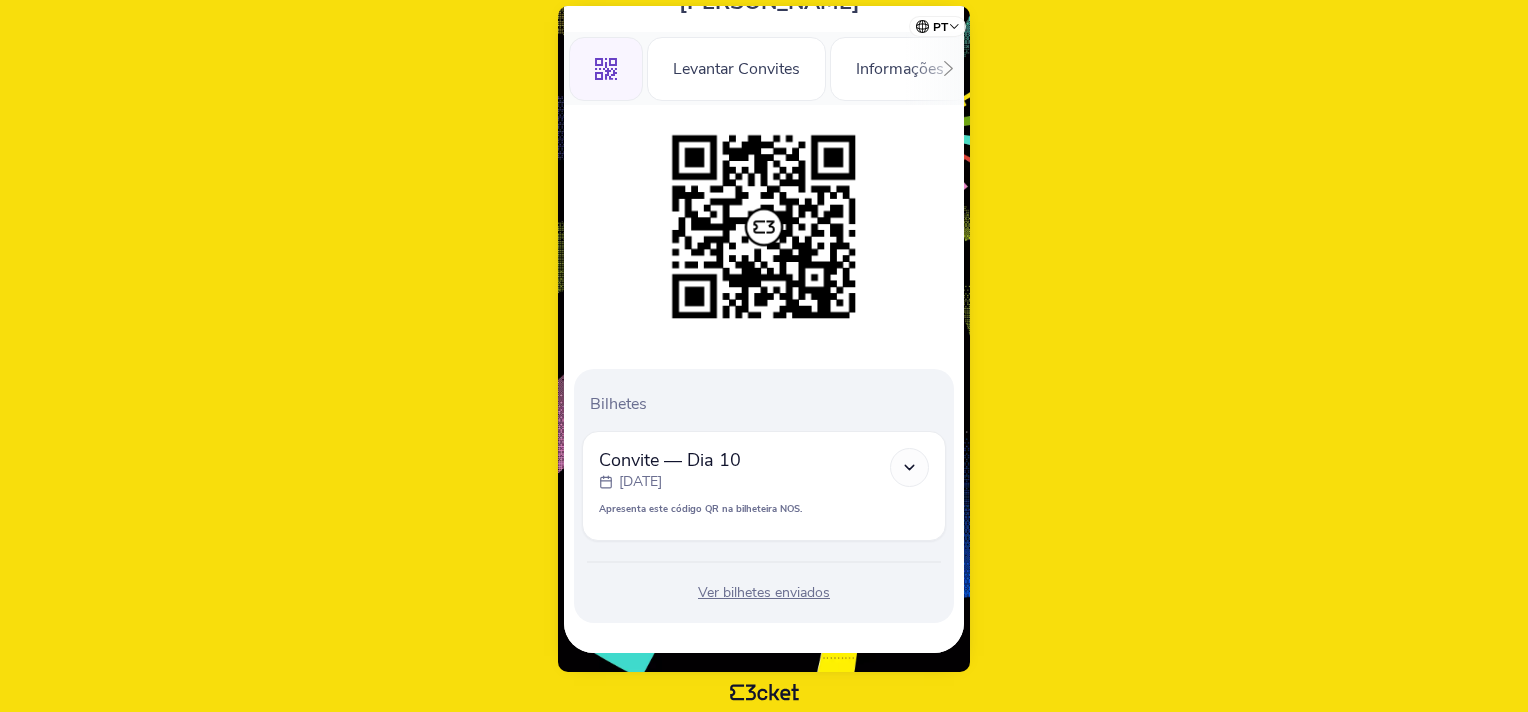 click on "pt
Português ([GEOGRAPHIC_DATA])
English
Español
Catalan
[DEMOGRAPHIC_DATA]
[PERSON_NAME]
.st0{fill-rule:evenodd;clip-rule:evenodd;}
Levantar Convites
Informações" 